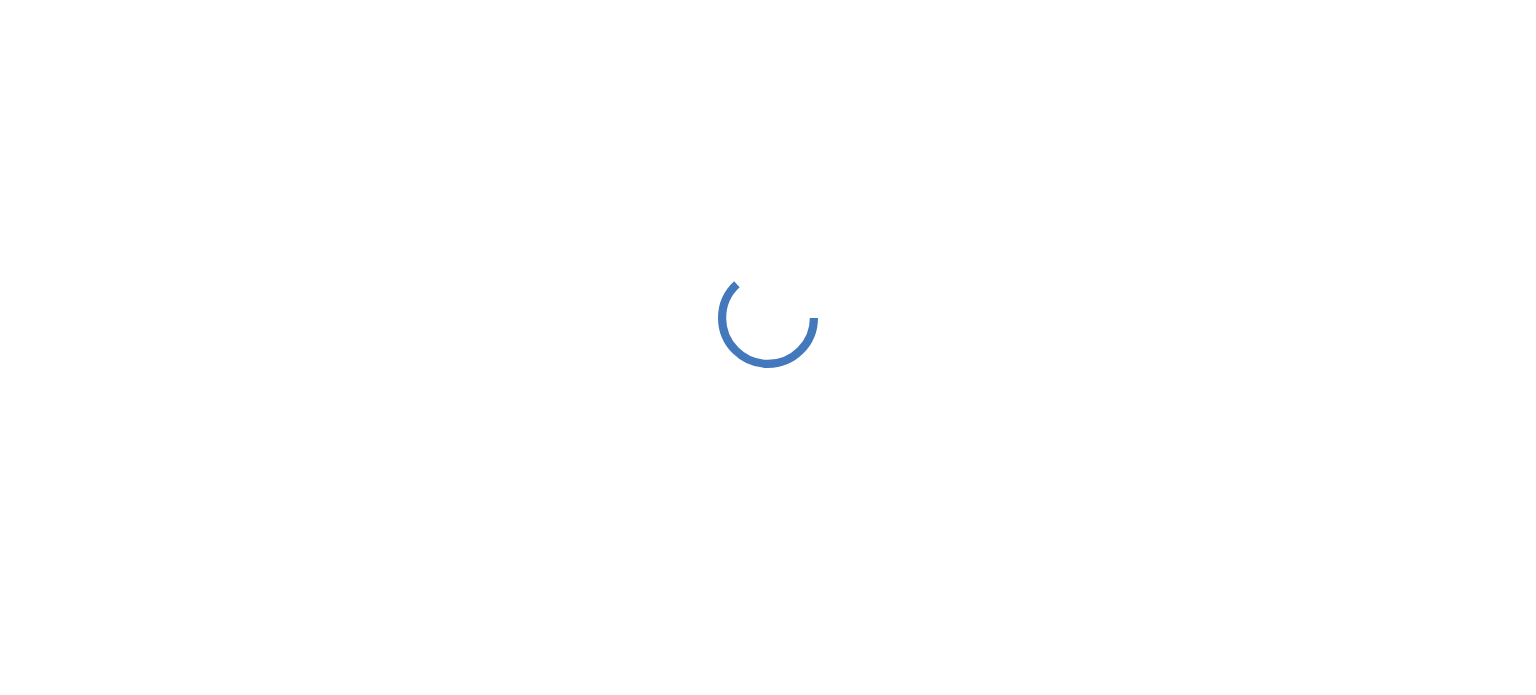scroll, scrollTop: 0, scrollLeft: 0, axis: both 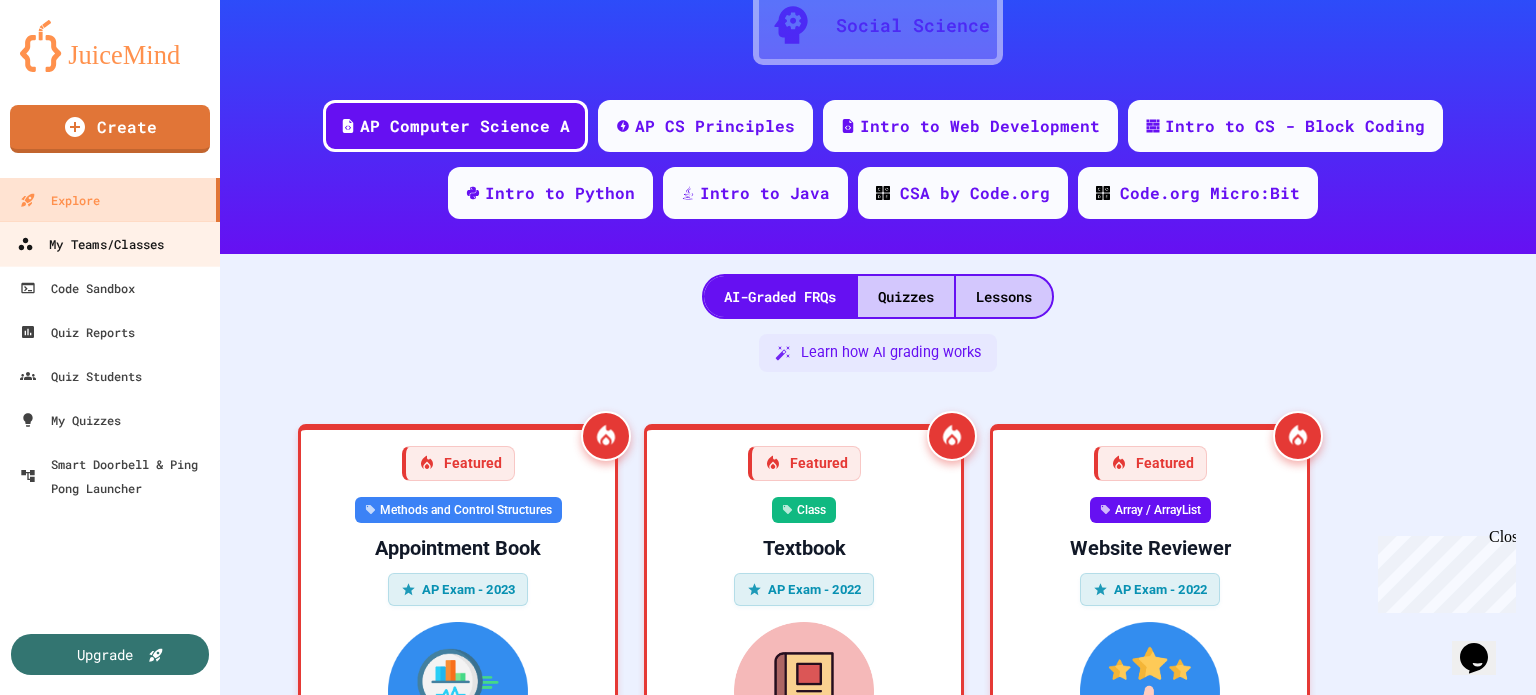 click on "My Teams/Classes" at bounding box center [90, 244] 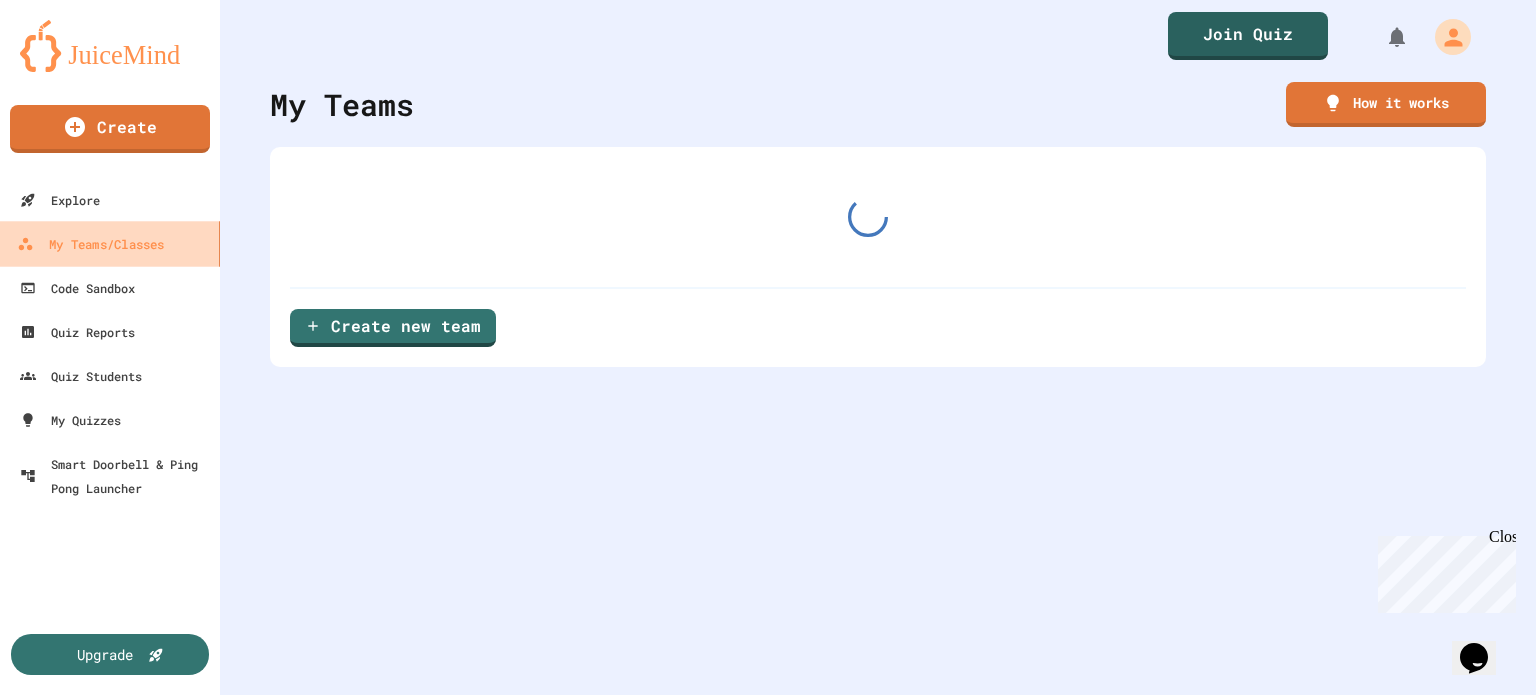 scroll, scrollTop: 0, scrollLeft: 0, axis: both 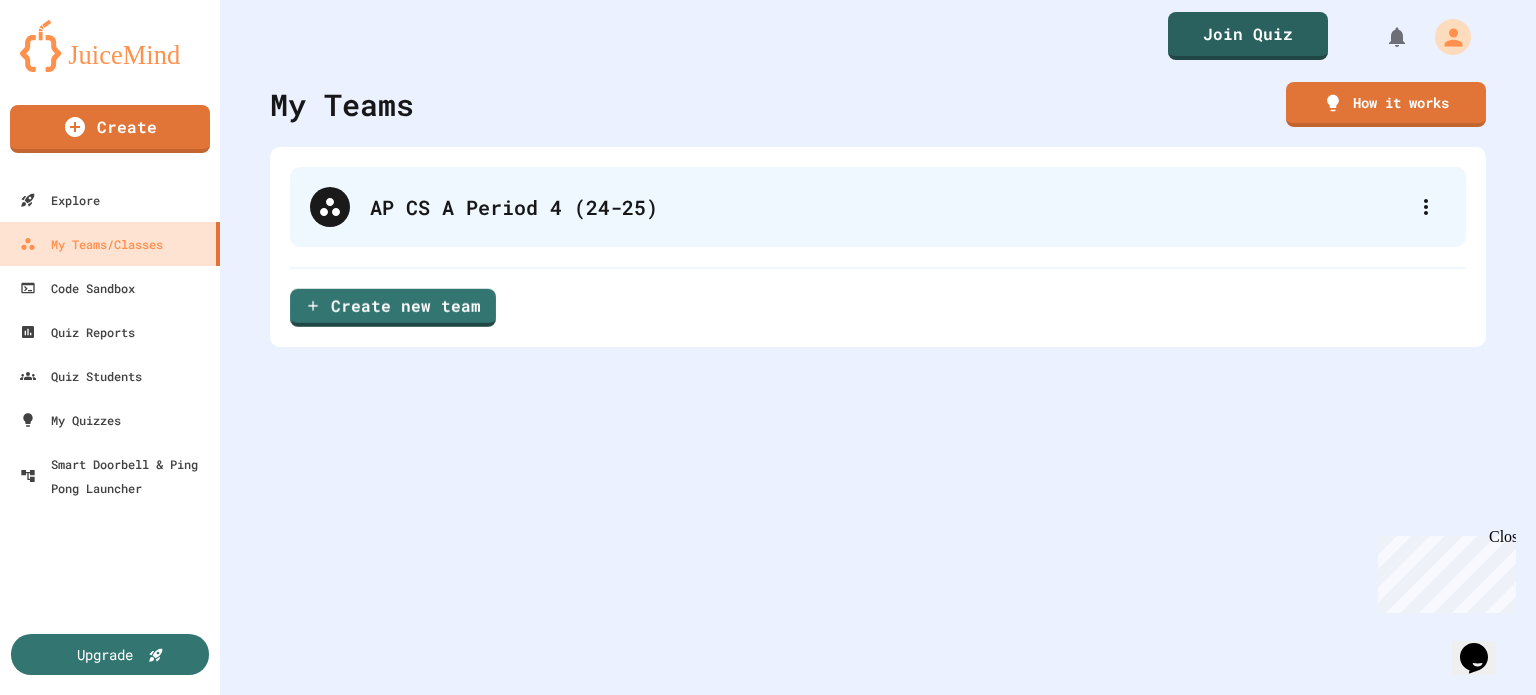 click on "AP CS A Period 4 (24-25)" at bounding box center (888, 207) 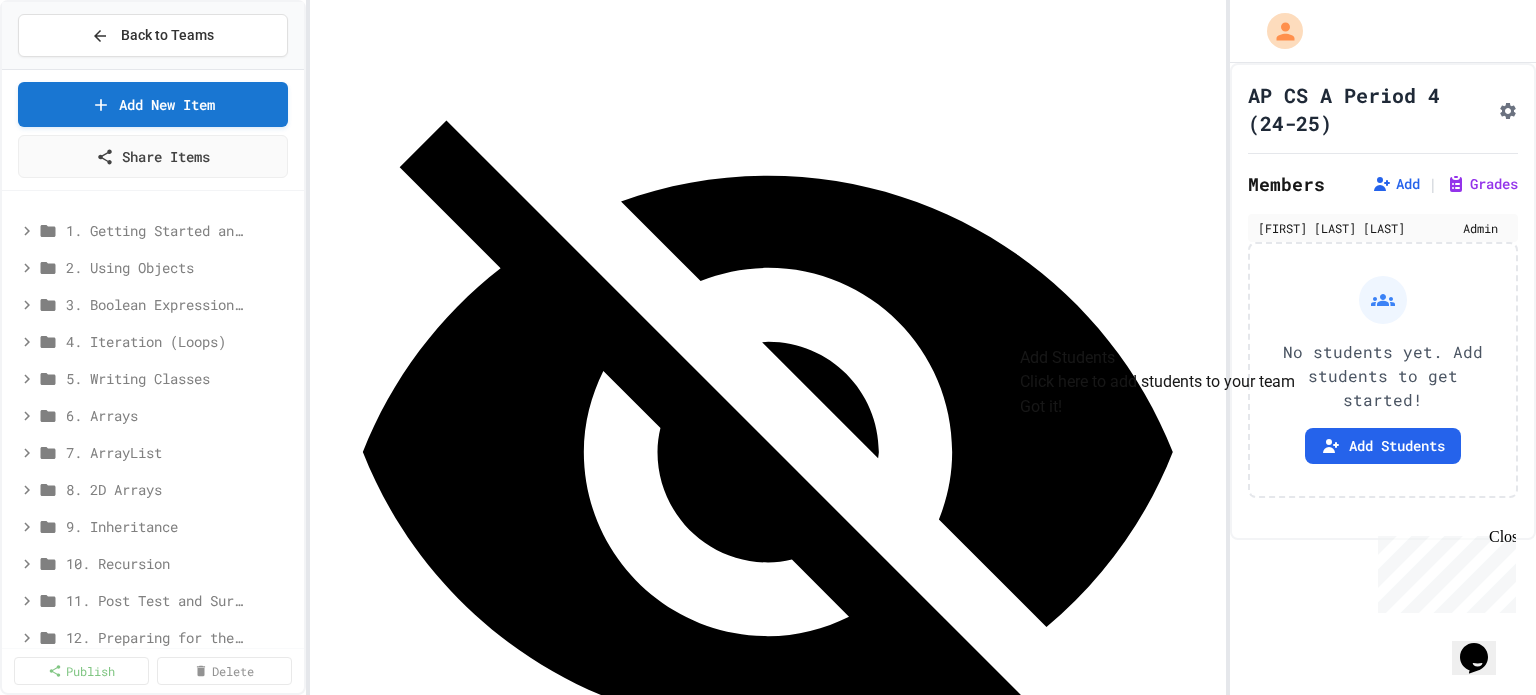 click on "Got it!" at bounding box center (1041, 406) 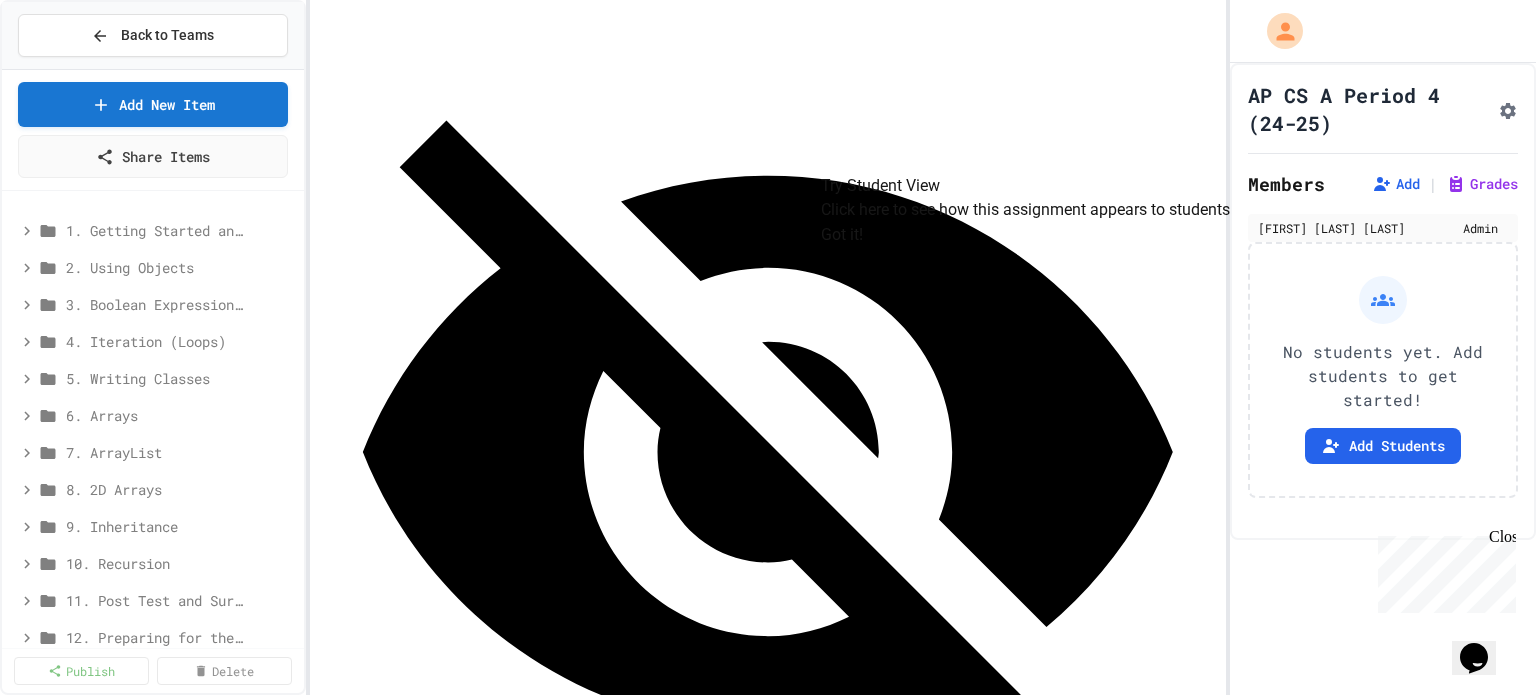 click on "Got it!" at bounding box center (842, 235) 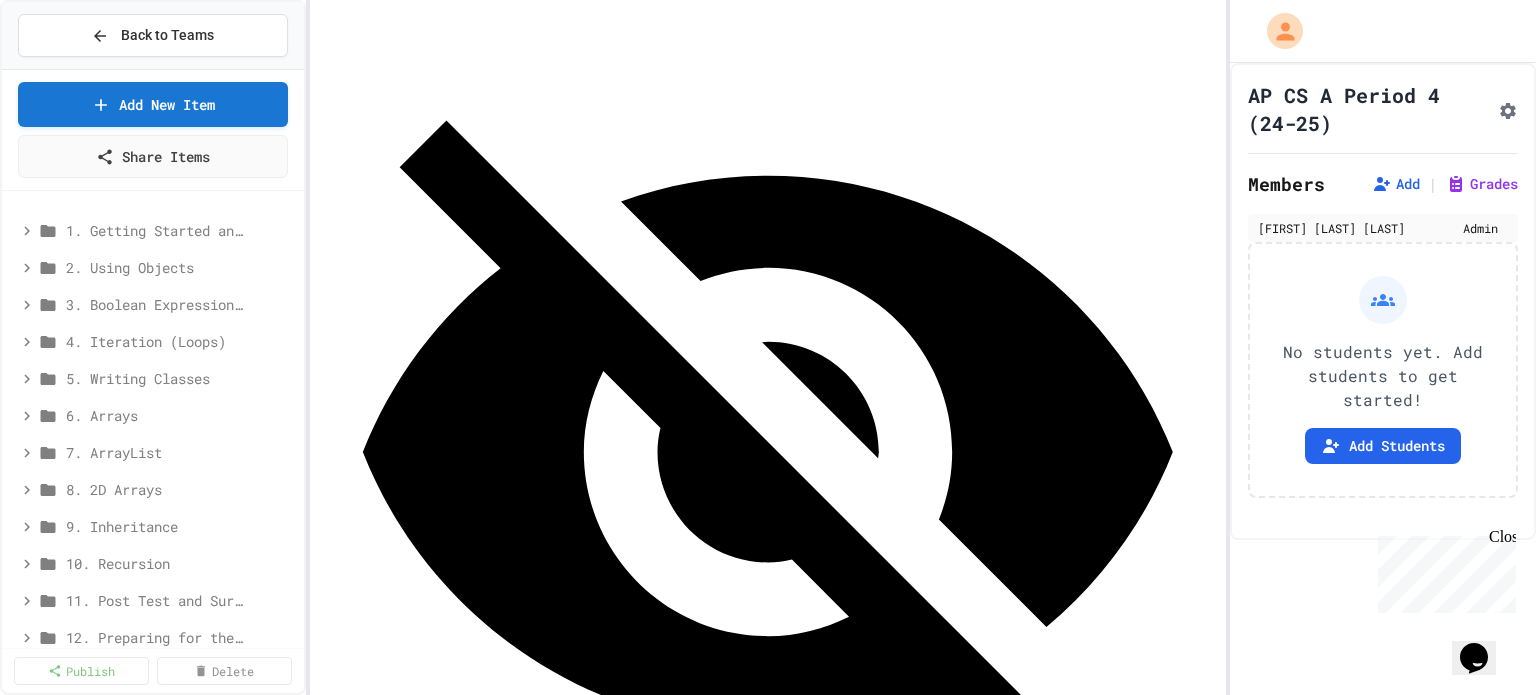 scroll, scrollTop: 0, scrollLeft: 0, axis: both 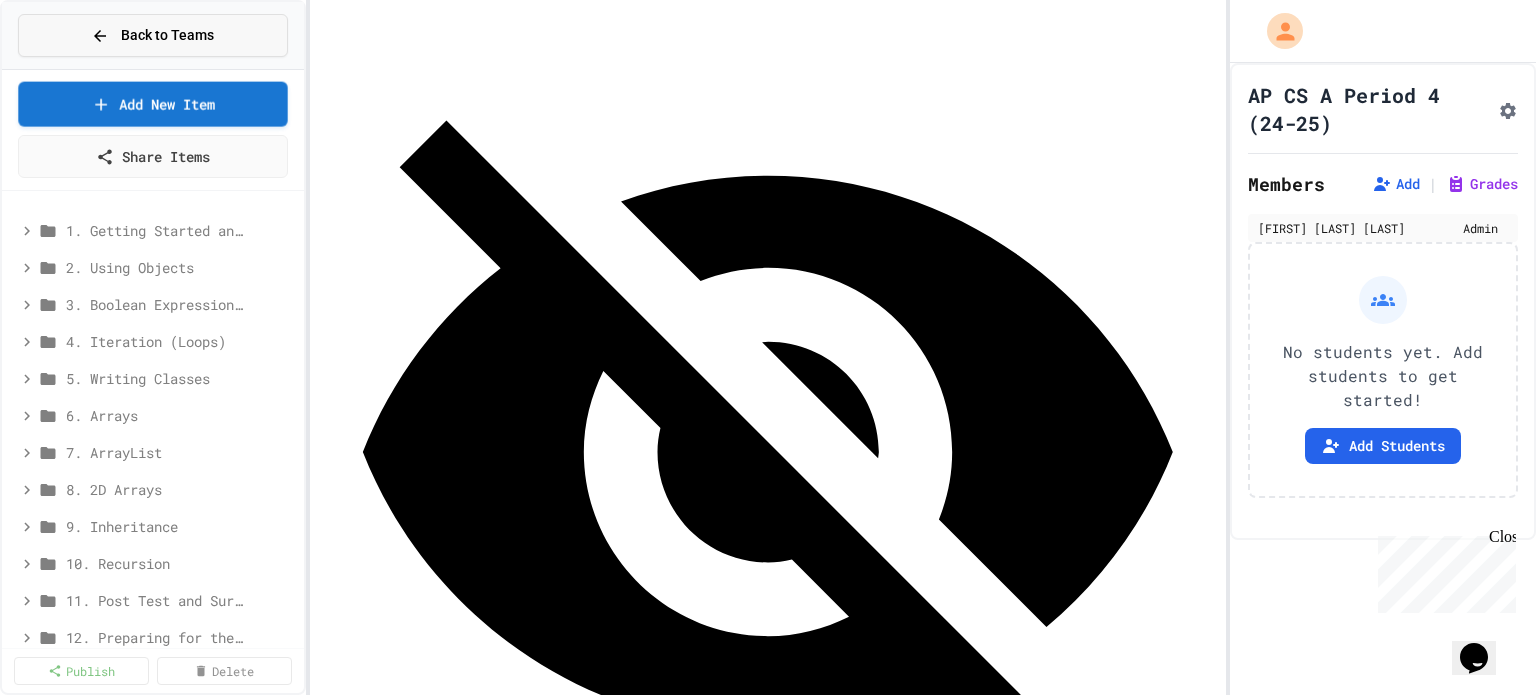 click on "Back to Teams" at bounding box center [167, 35] 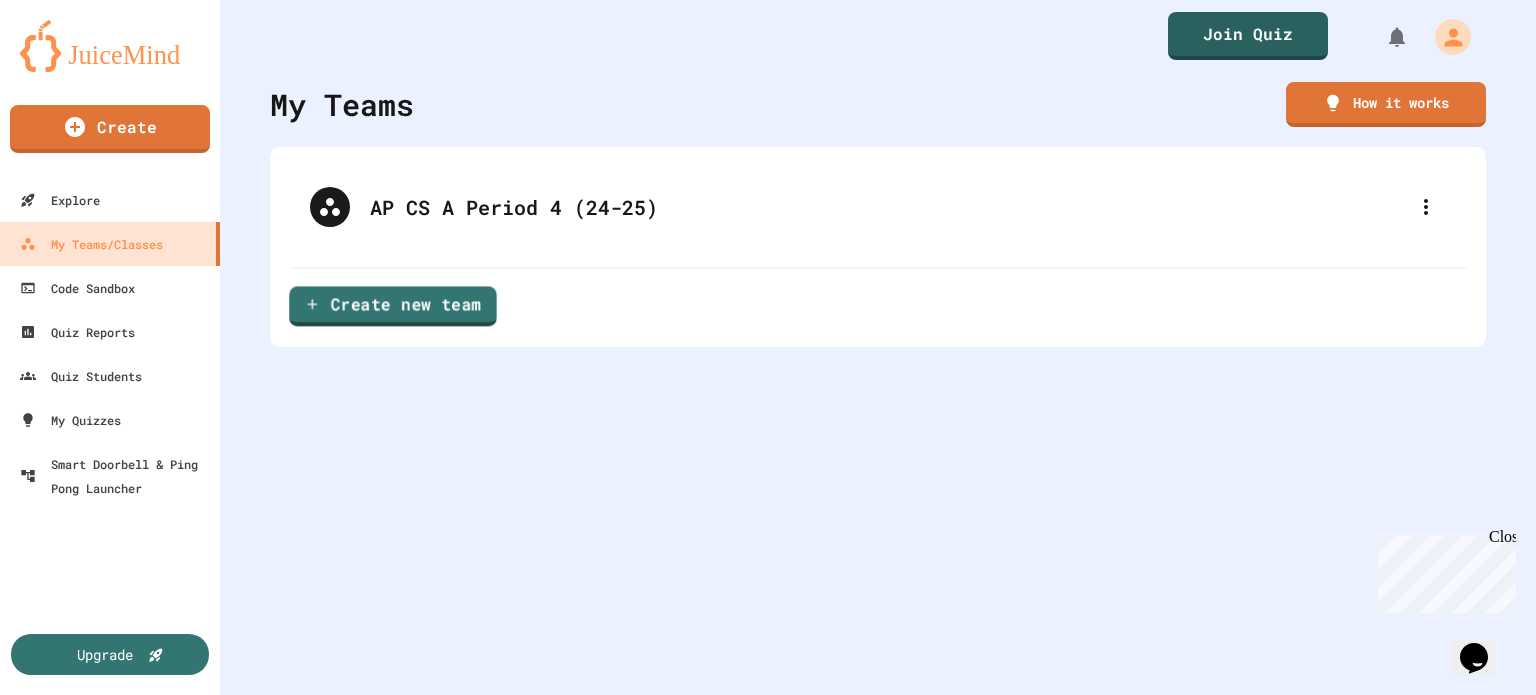 click on "Create new team" at bounding box center [393, 306] 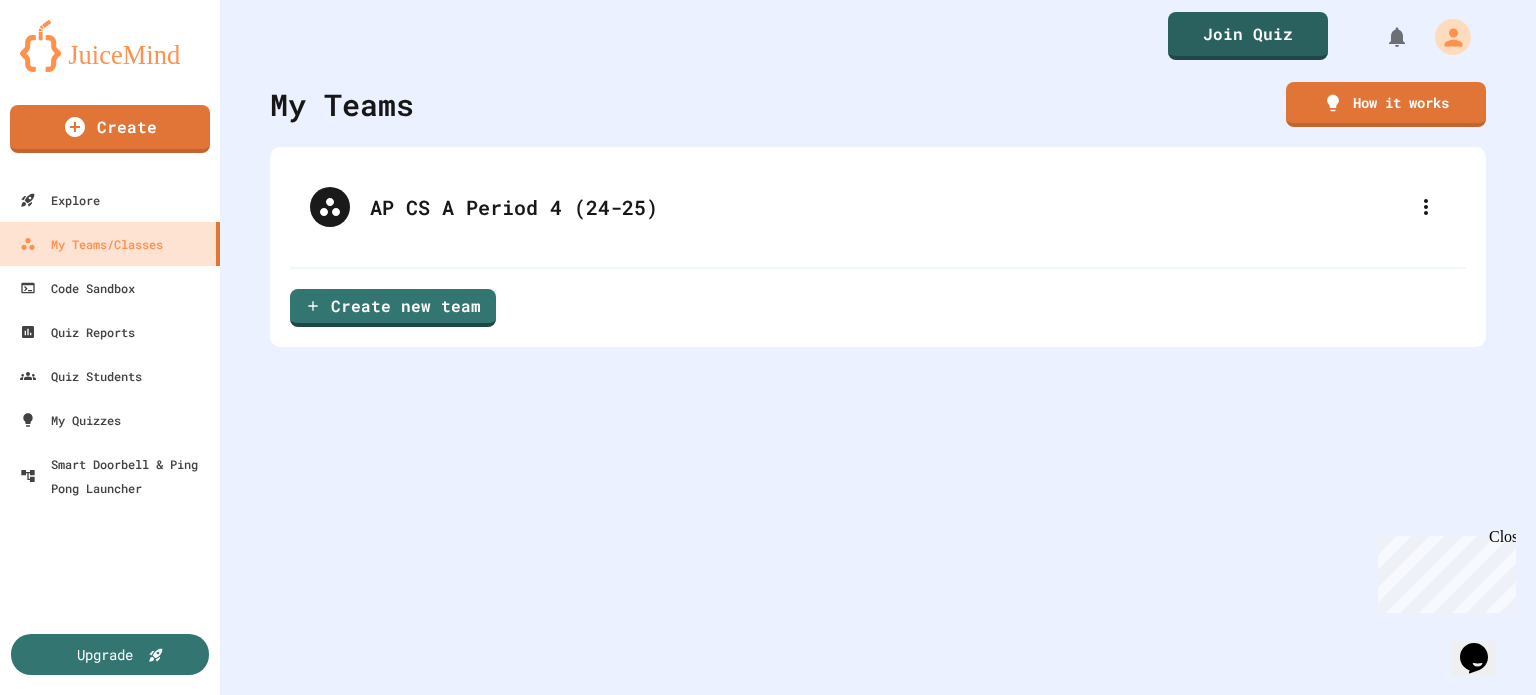 scroll, scrollTop: 500, scrollLeft: 0, axis: vertical 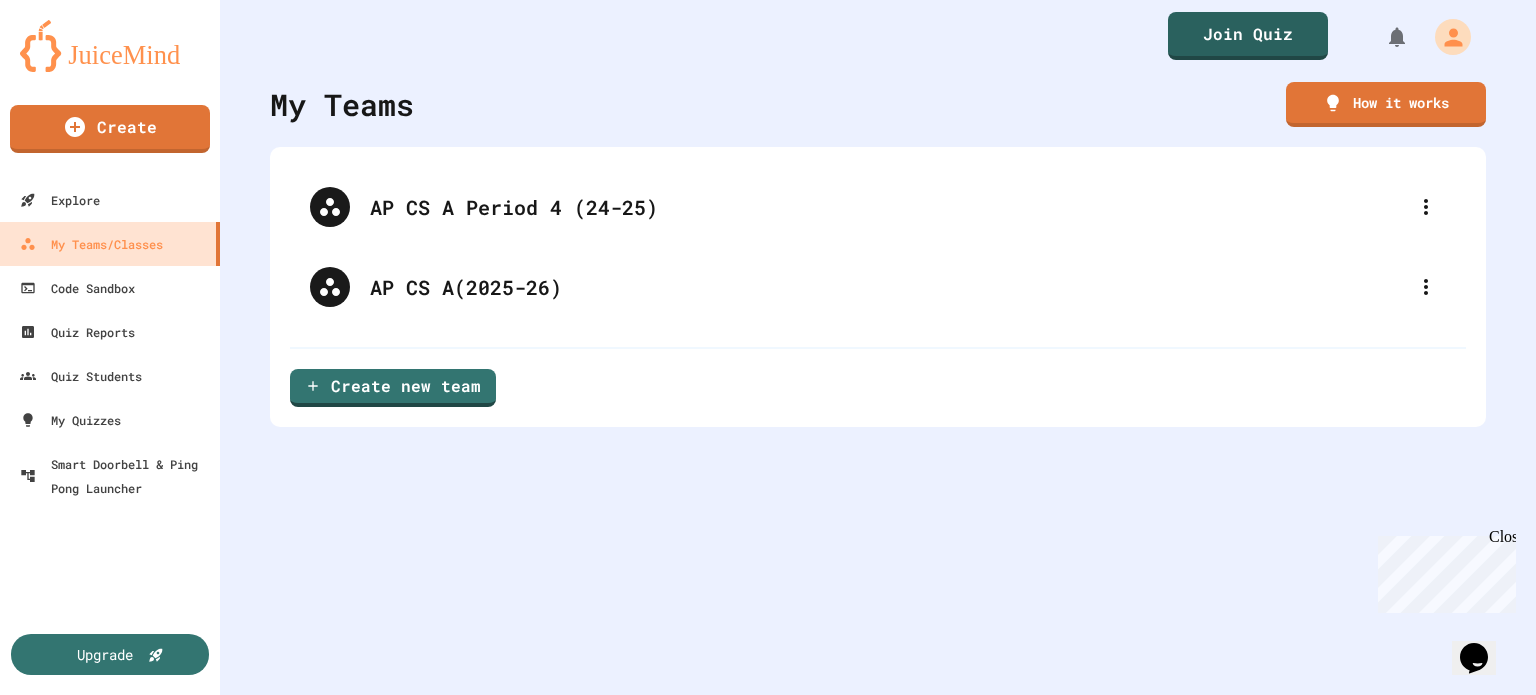 click on "Close" at bounding box center [1501, 540] 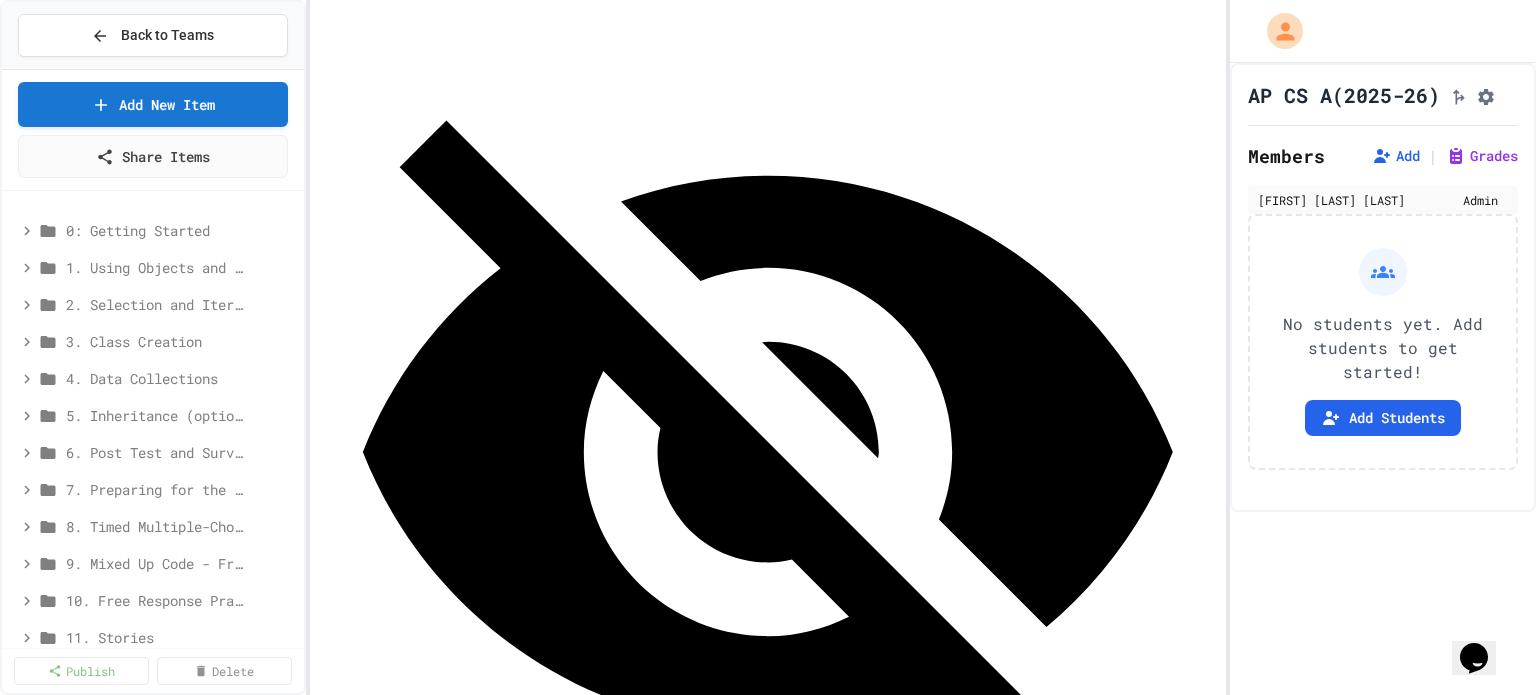 scroll, scrollTop: 0, scrollLeft: 0, axis: both 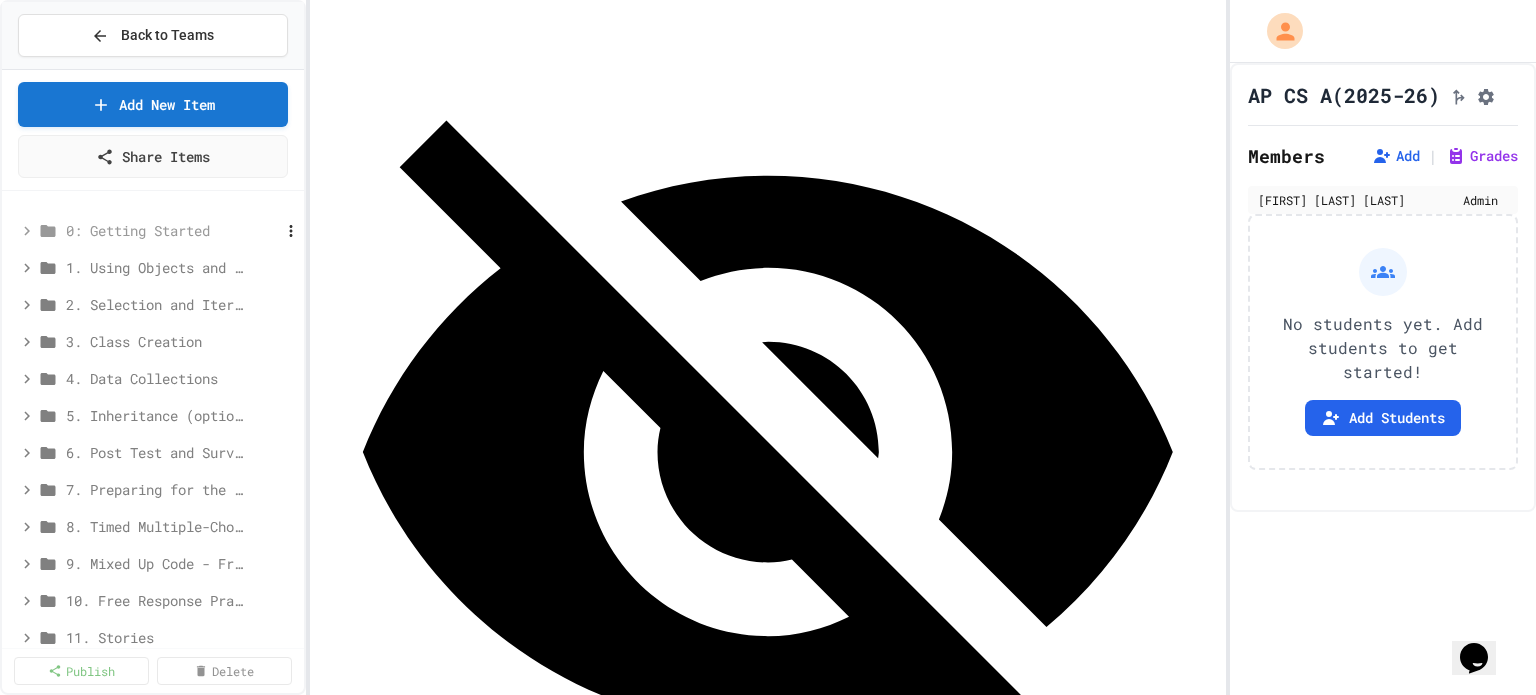 click on "0: Getting Started" at bounding box center [146, 230] 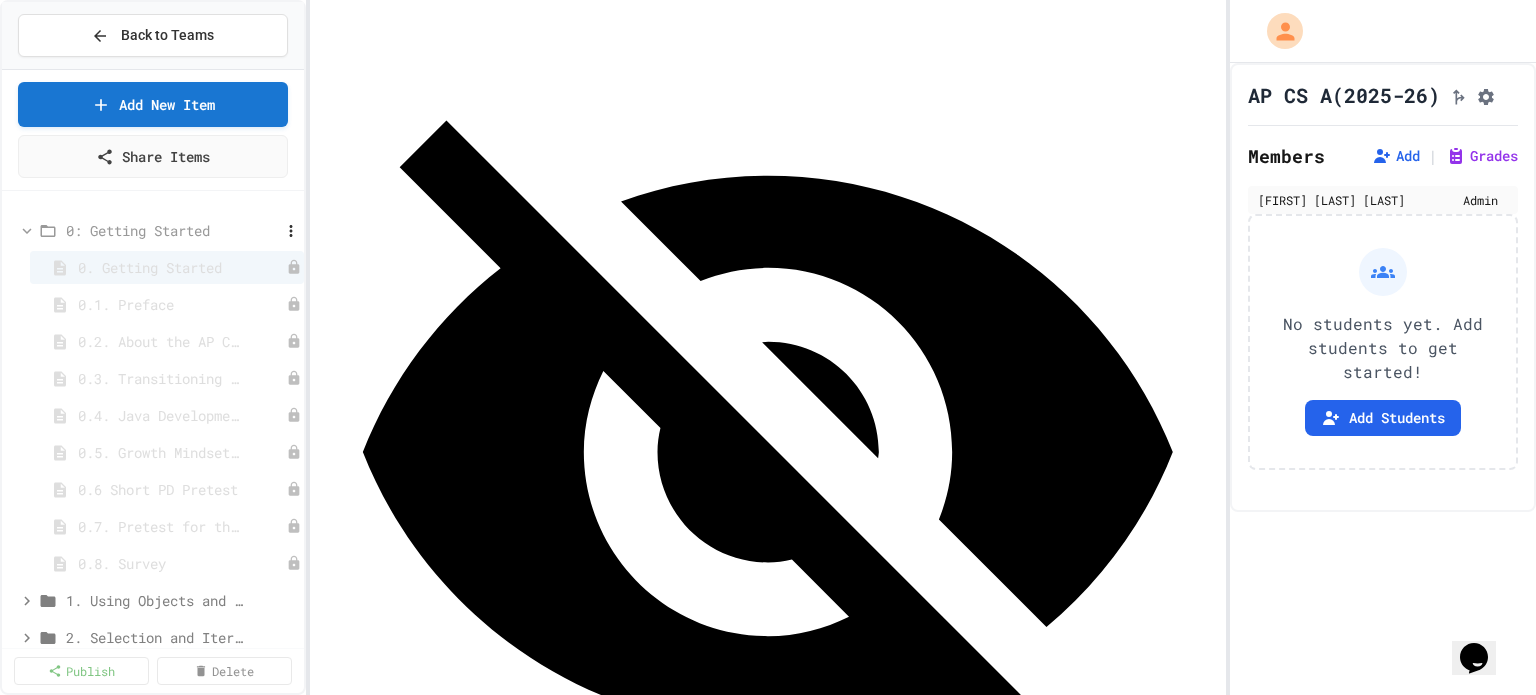 click on "0: Getting Started" at bounding box center [146, 230] 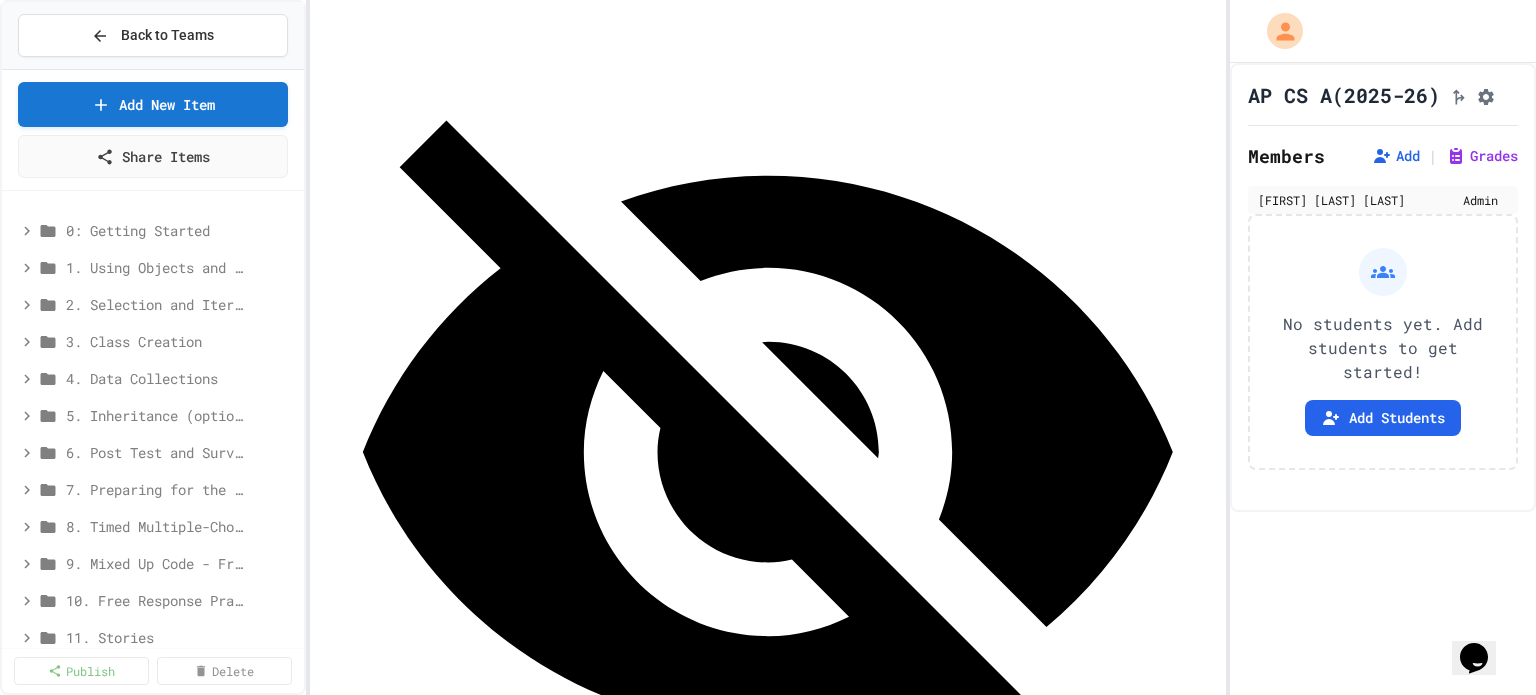 scroll, scrollTop: 0, scrollLeft: 0, axis: both 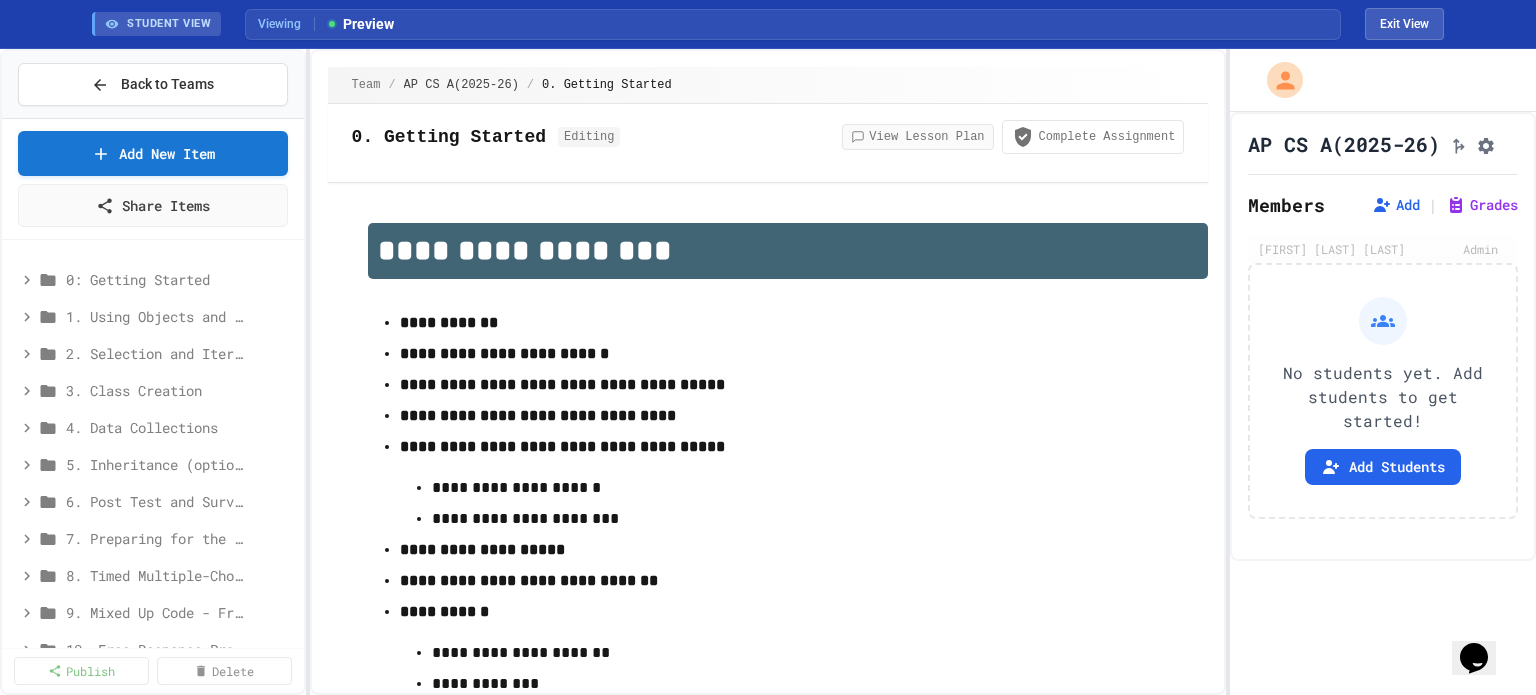 click on "View Lesson Plan" at bounding box center [917, 137] 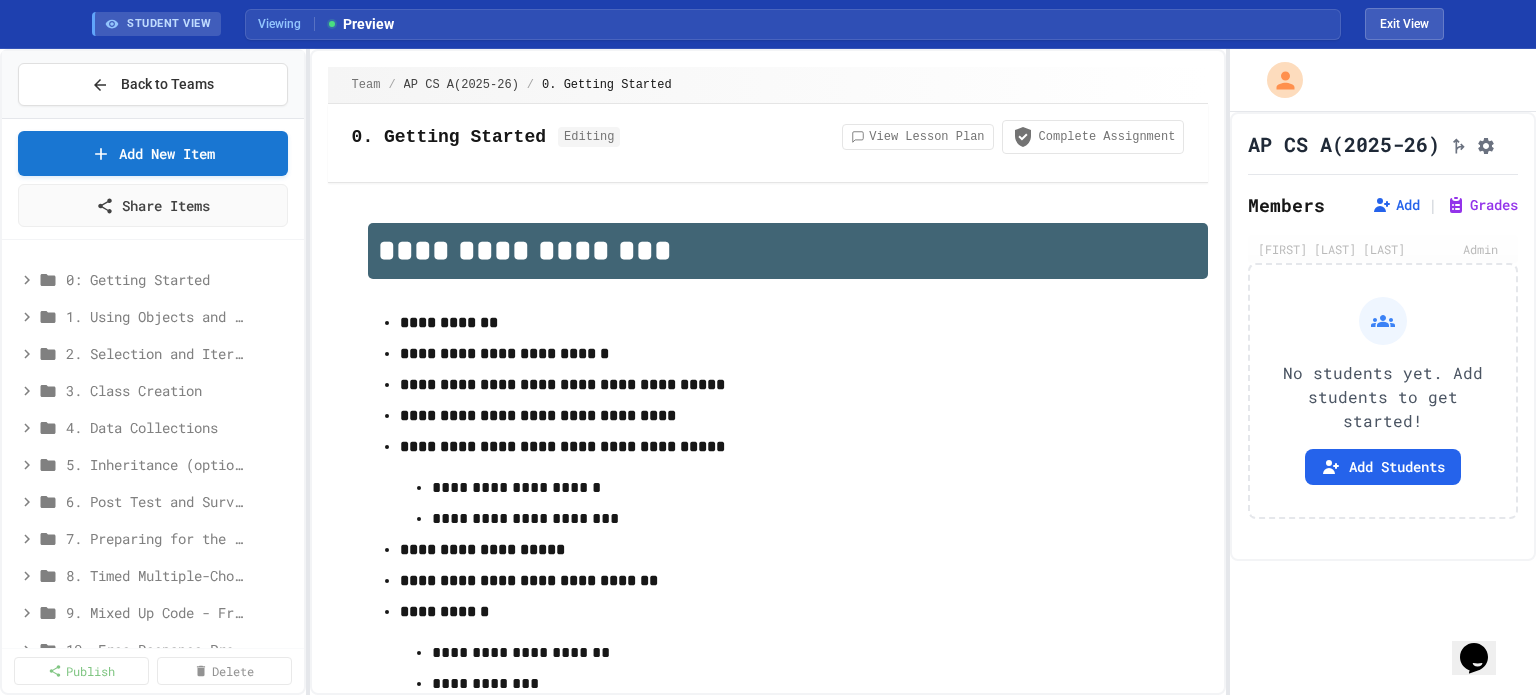 scroll, scrollTop: 1368, scrollLeft: 0, axis: vertical 